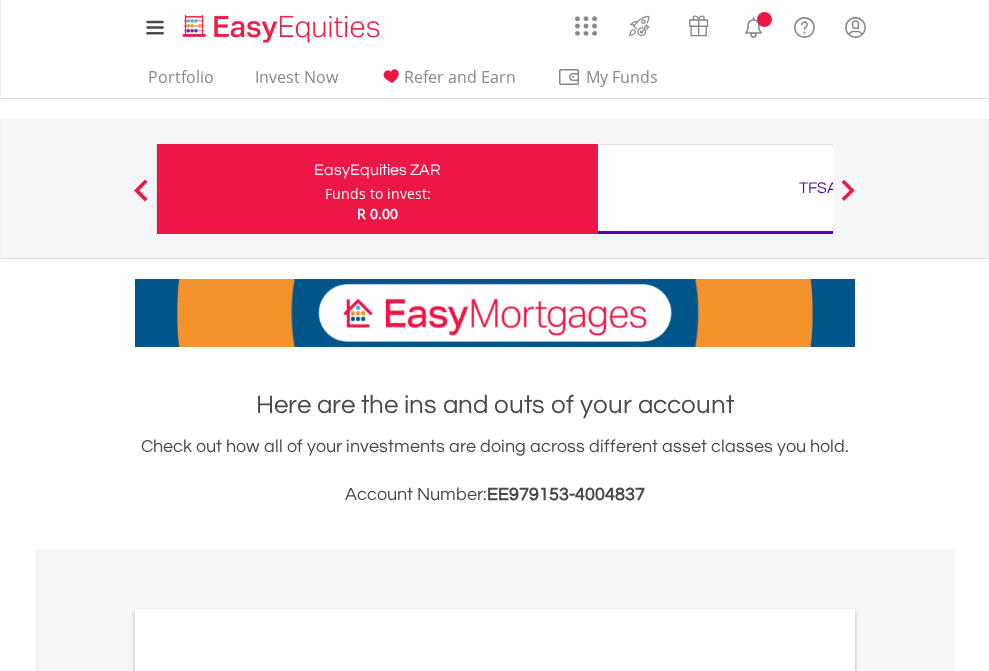 scroll, scrollTop: 0, scrollLeft: 0, axis: both 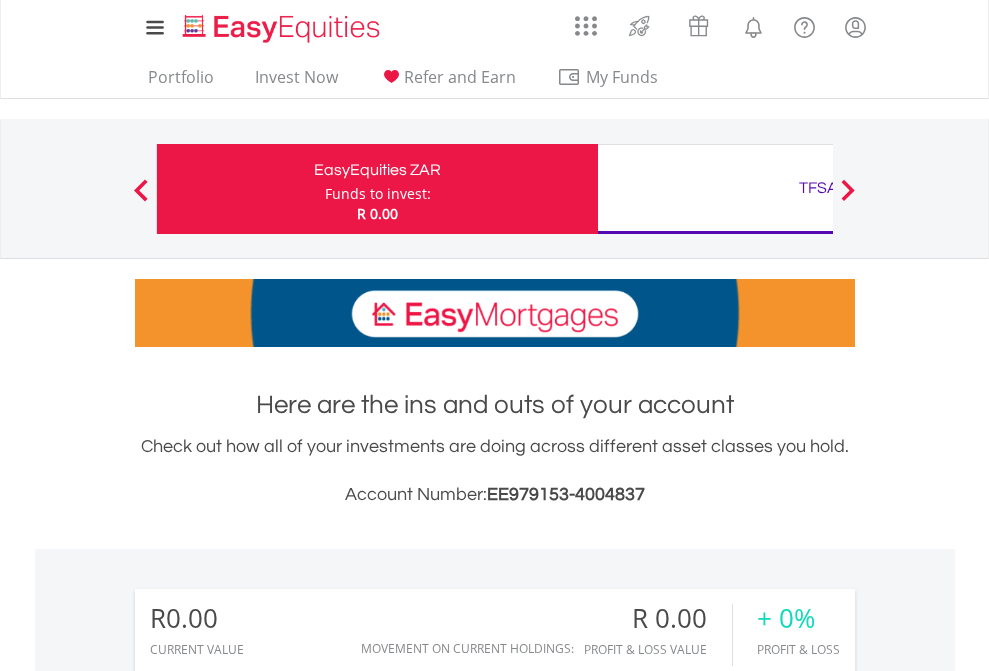click on "Funds to invest:" at bounding box center [378, 194] 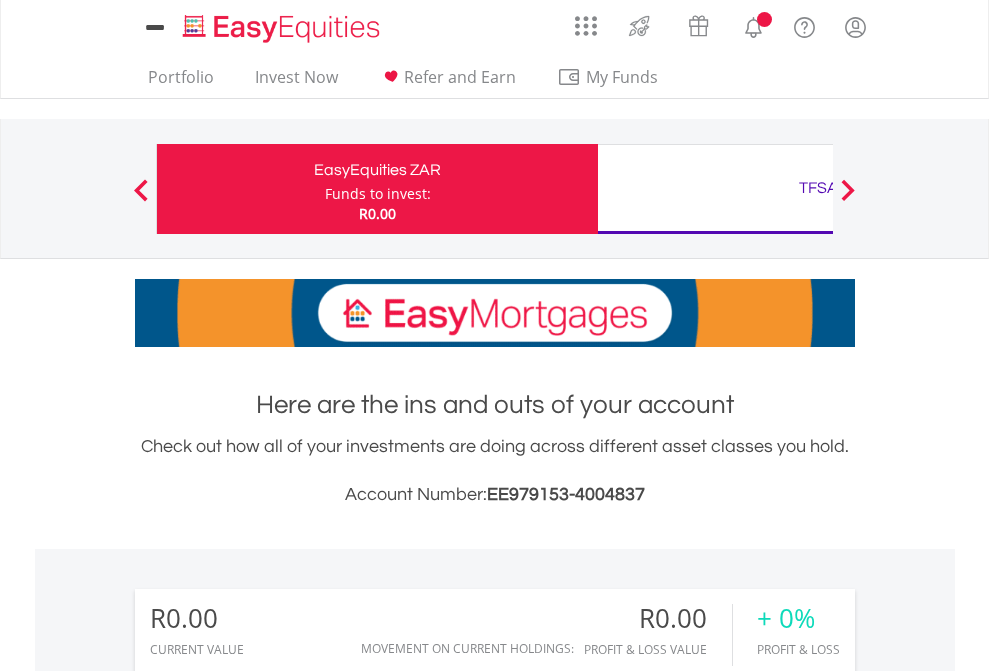 scroll, scrollTop: 0, scrollLeft: 0, axis: both 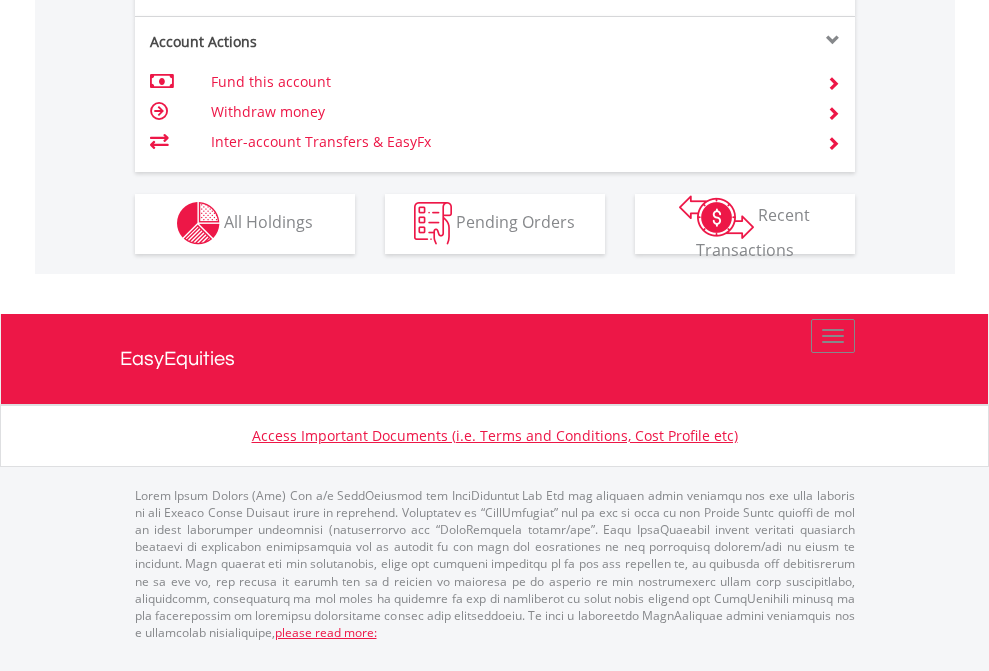 click on "Investment types" at bounding box center (706, -353) 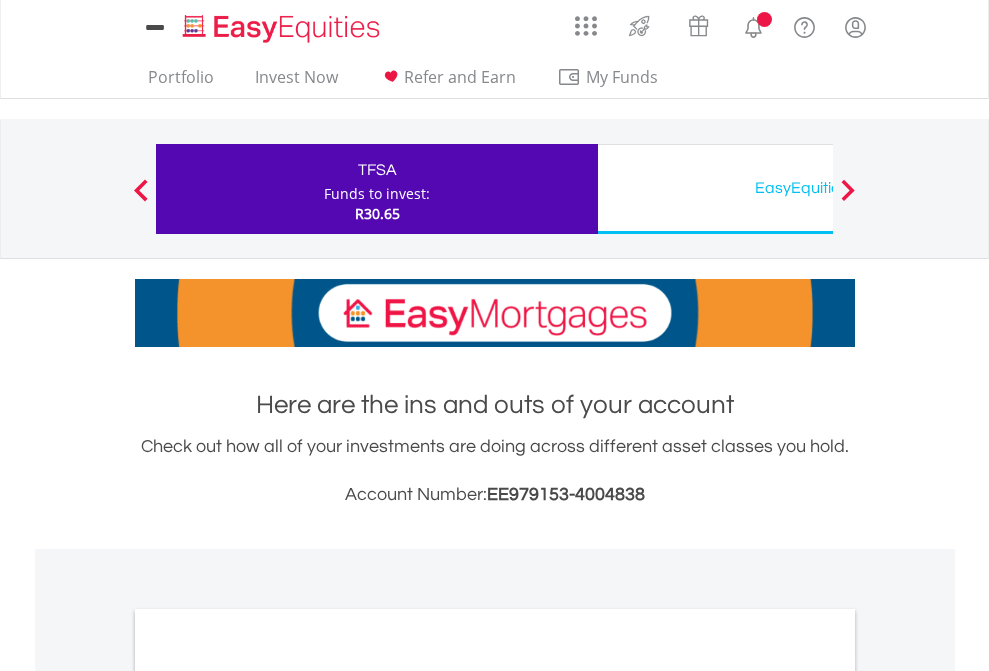 scroll, scrollTop: 0, scrollLeft: 0, axis: both 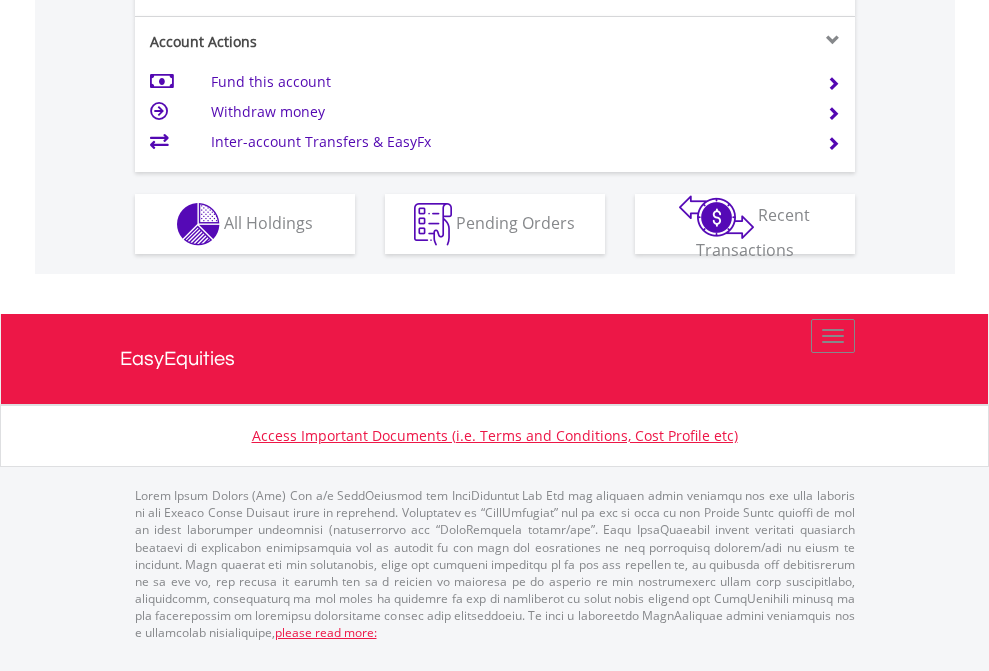 click on "Investment types" at bounding box center [706, -337] 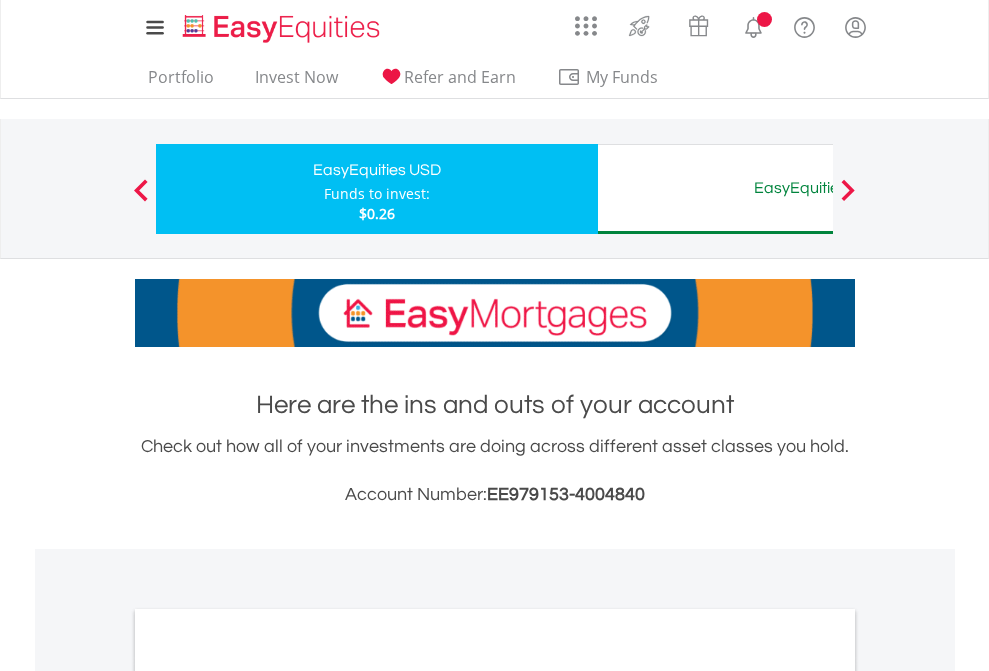 scroll, scrollTop: 0, scrollLeft: 0, axis: both 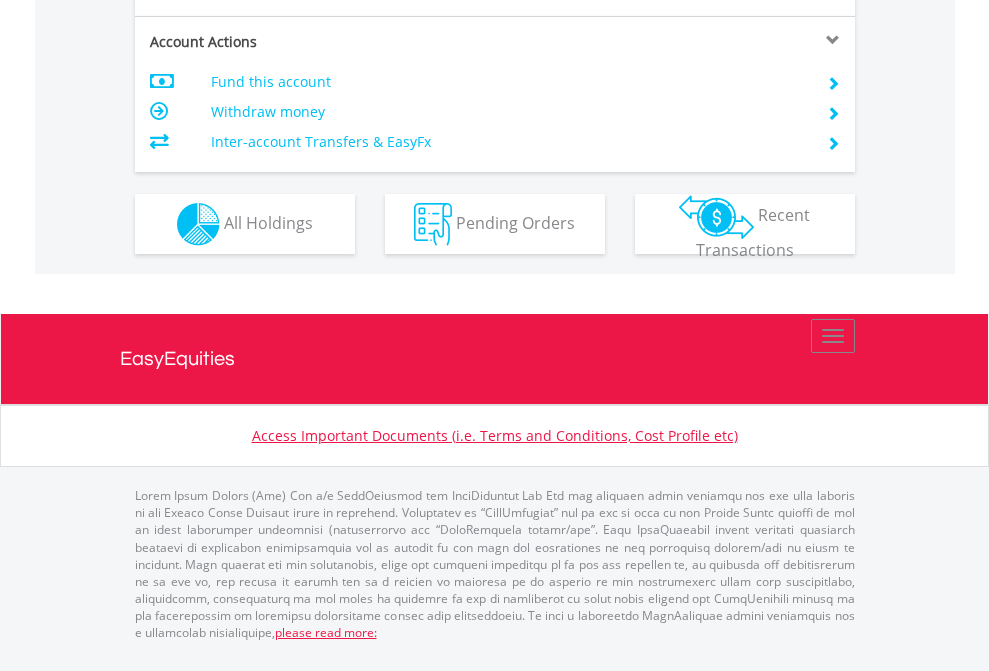 click on "Investment types" at bounding box center [706, -337] 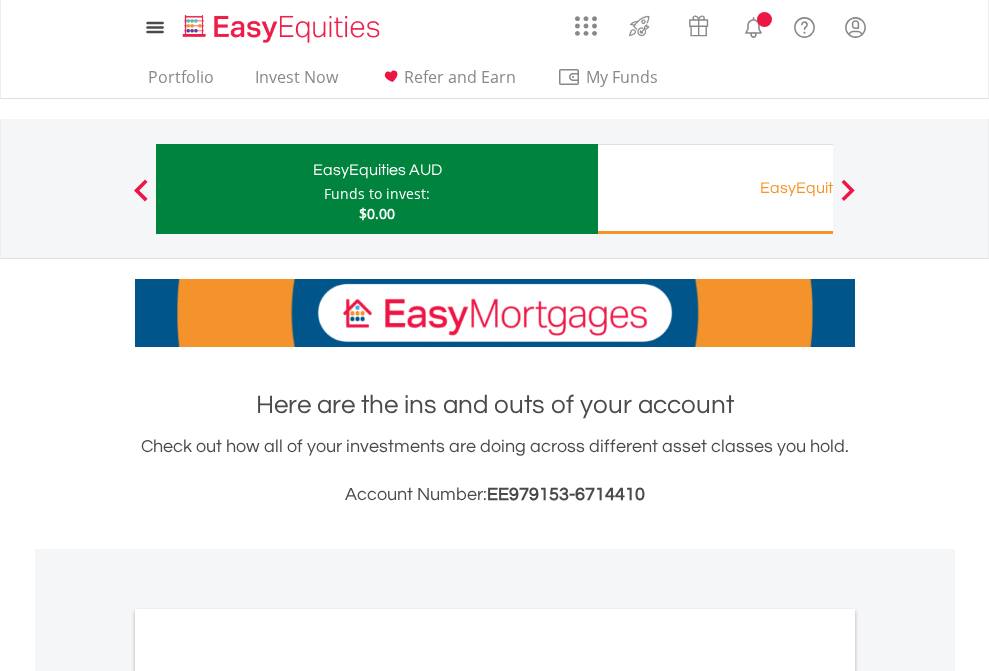 scroll, scrollTop: 0, scrollLeft: 0, axis: both 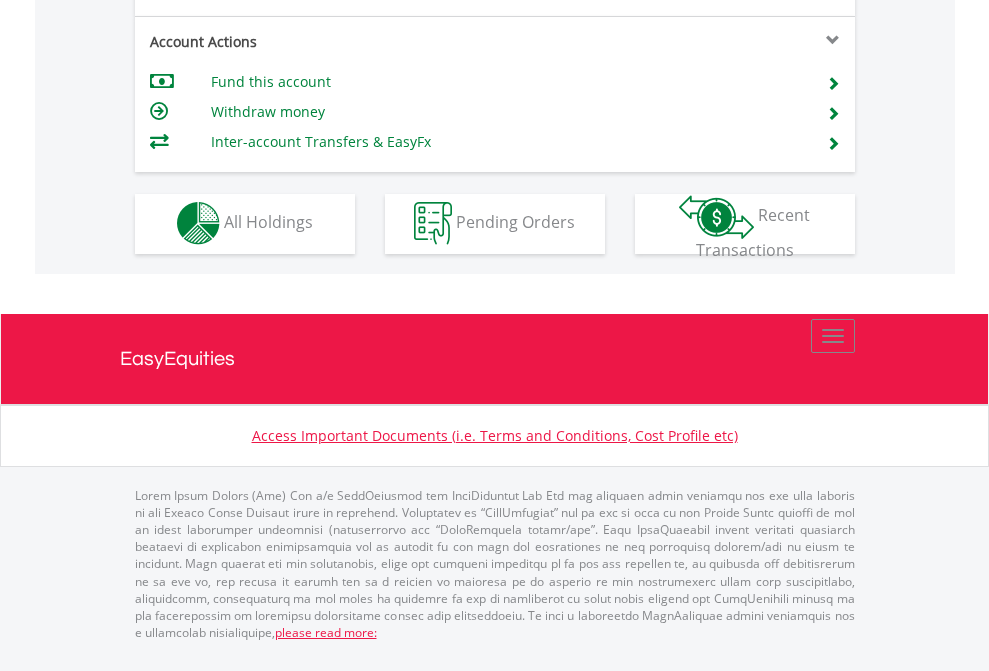 click on "Investment types" at bounding box center (706, -353) 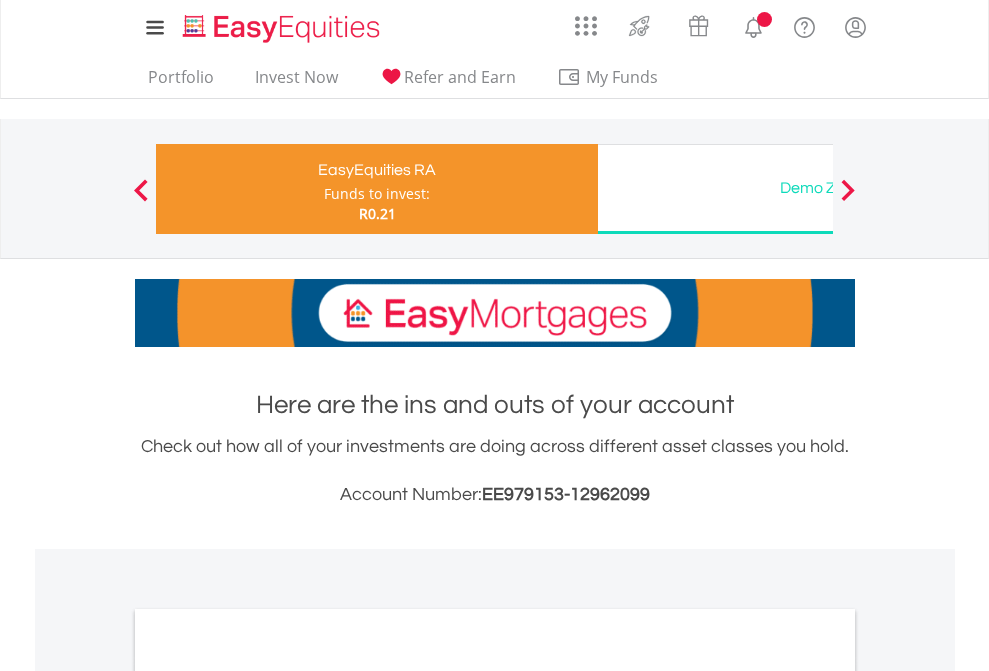 scroll, scrollTop: 0, scrollLeft: 0, axis: both 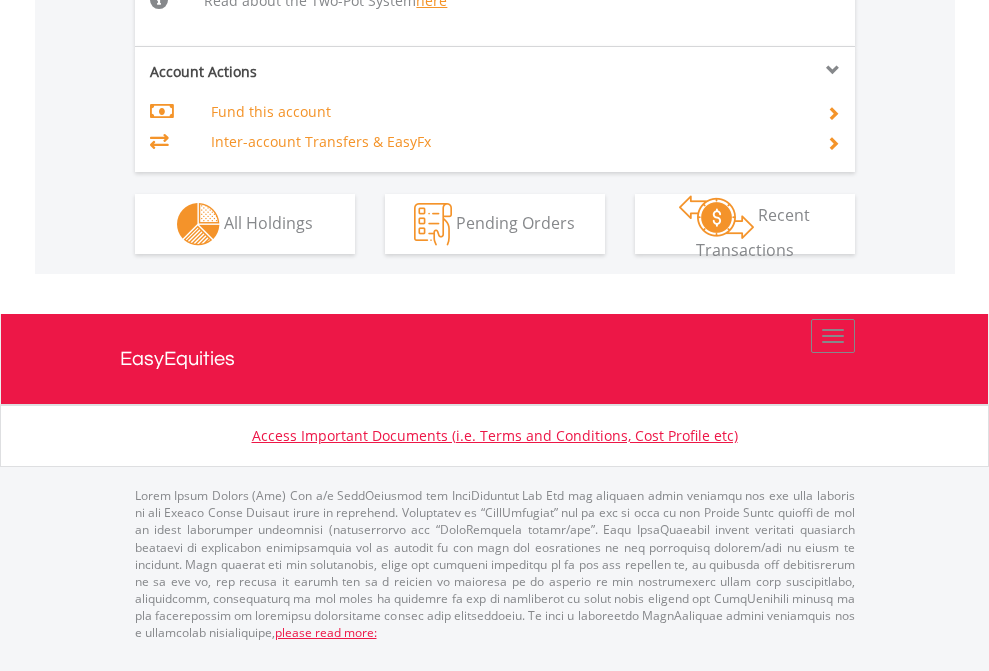 click on "Investment types" at bounding box center [706, -518] 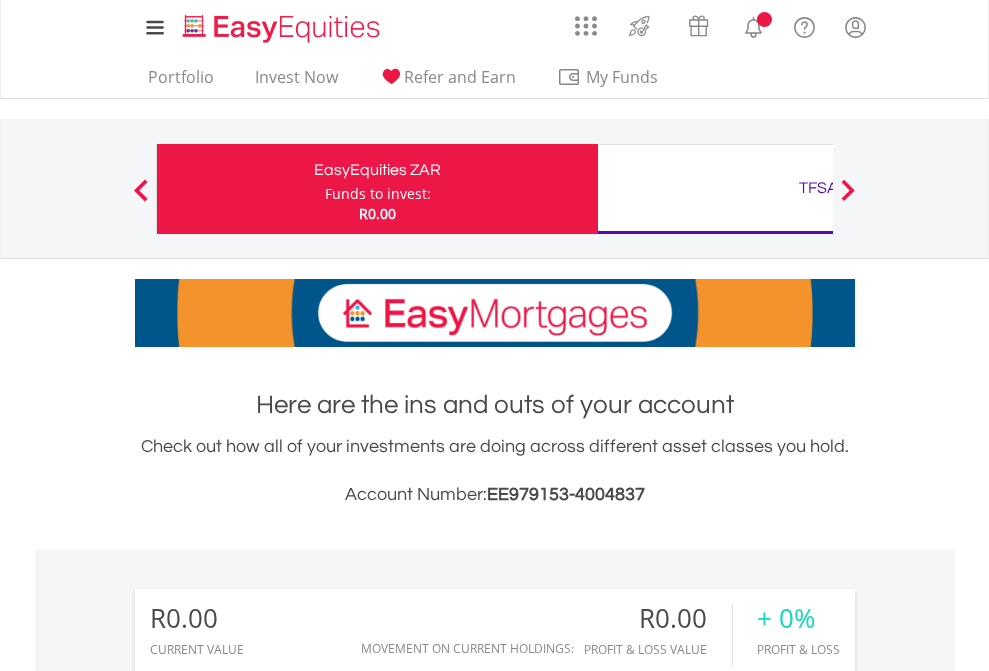 scroll, scrollTop: 0, scrollLeft: 0, axis: both 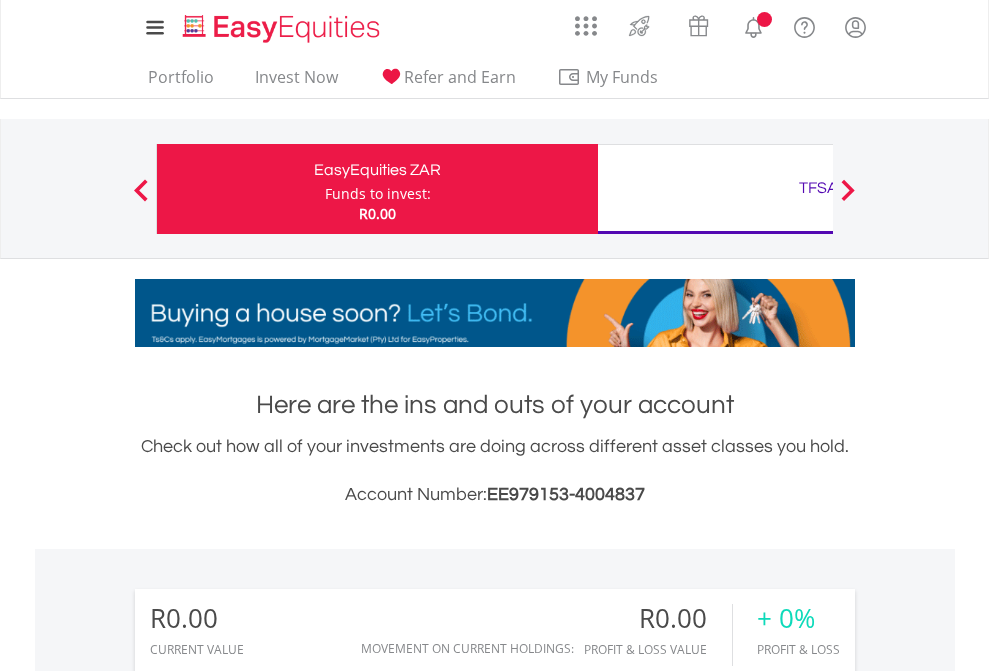 click on "All Holdings" at bounding box center (268, 1442) 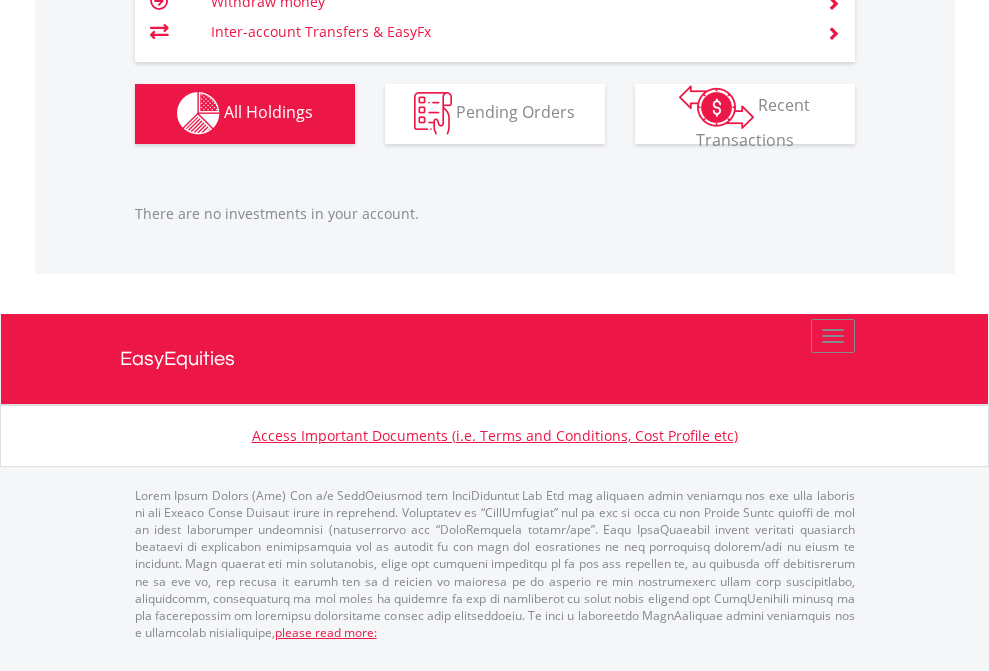scroll, scrollTop: 1980, scrollLeft: 0, axis: vertical 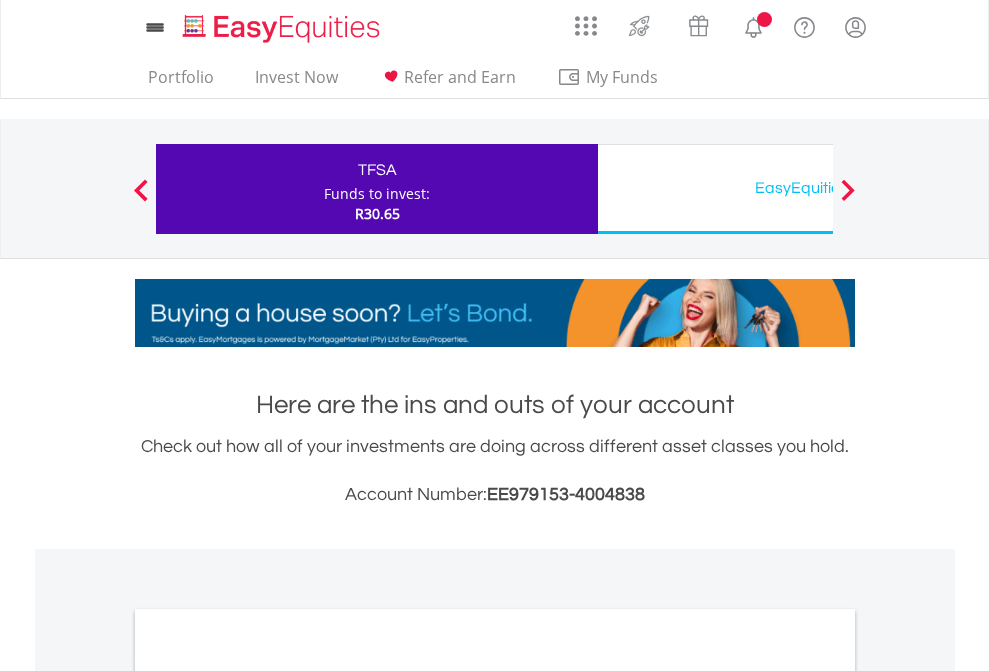 click on "All Holdings" at bounding box center (268, 1096) 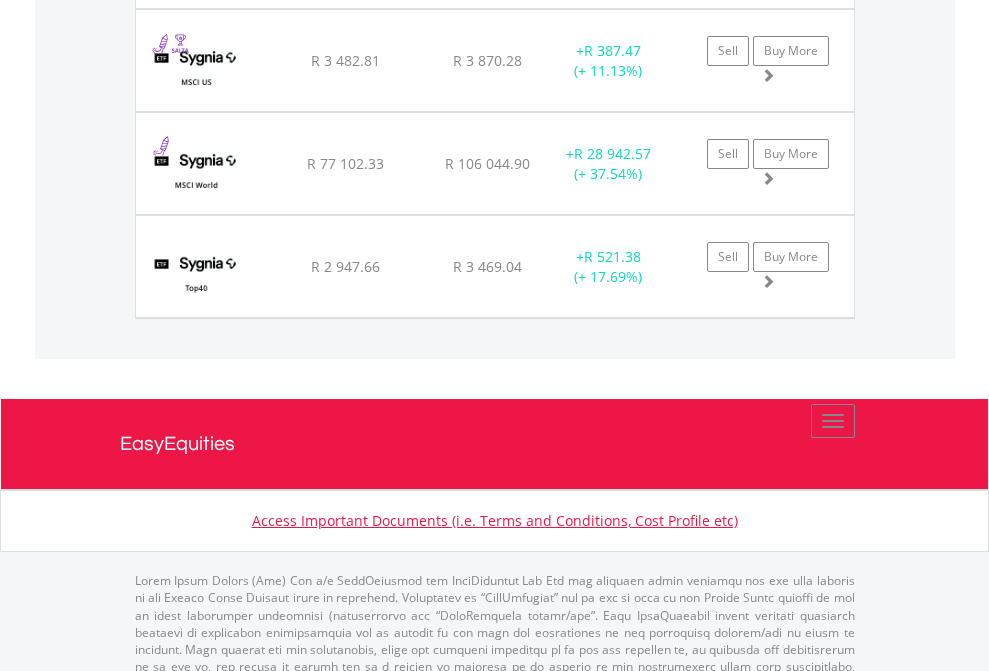 scroll, scrollTop: 2305, scrollLeft: 0, axis: vertical 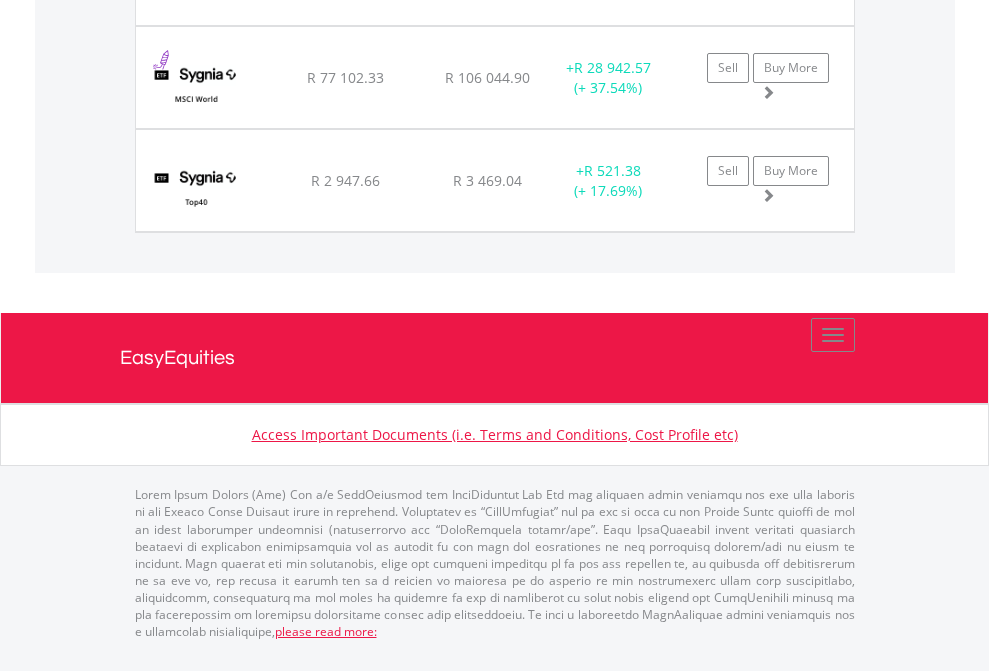 click on "EasyEquities USD" at bounding box center (818, -1831) 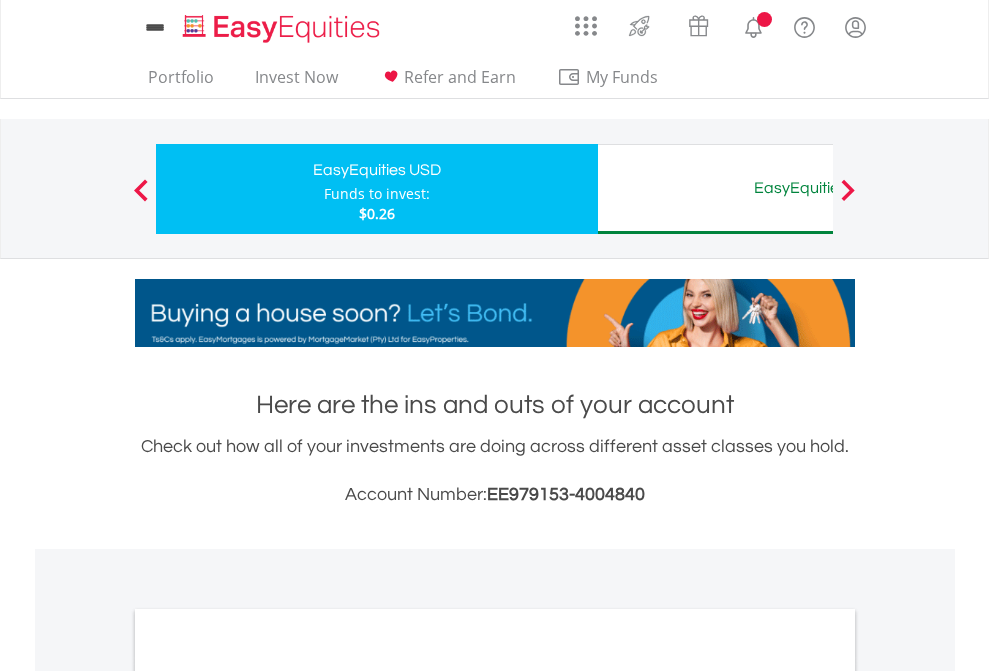 click on "All Holdings" at bounding box center [268, 1096] 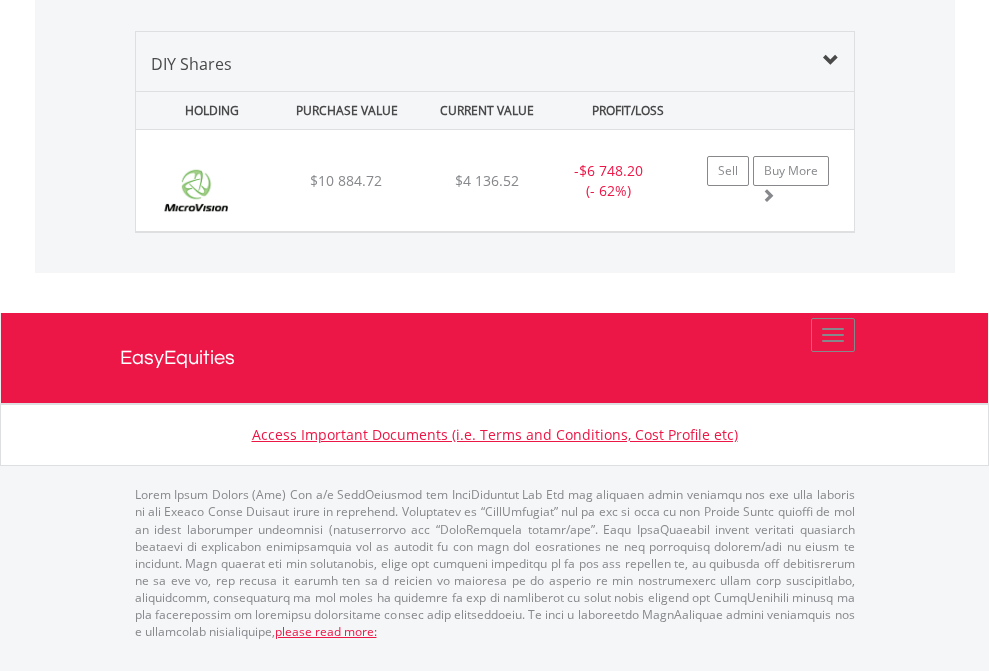 scroll, scrollTop: 2225, scrollLeft: 0, axis: vertical 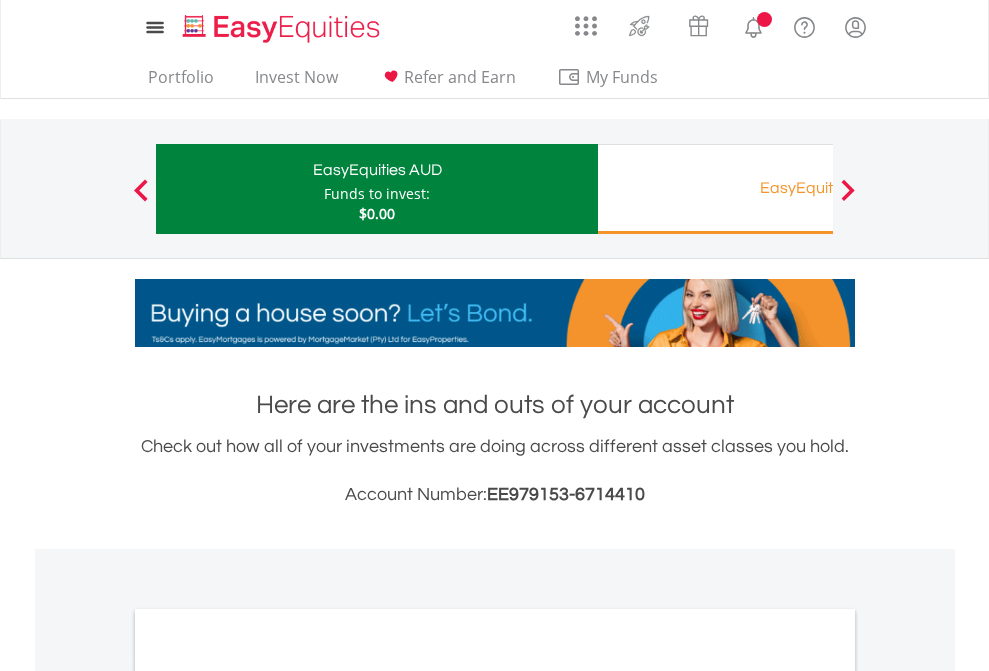 click on "All Holdings" at bounding box center (268, 1096) 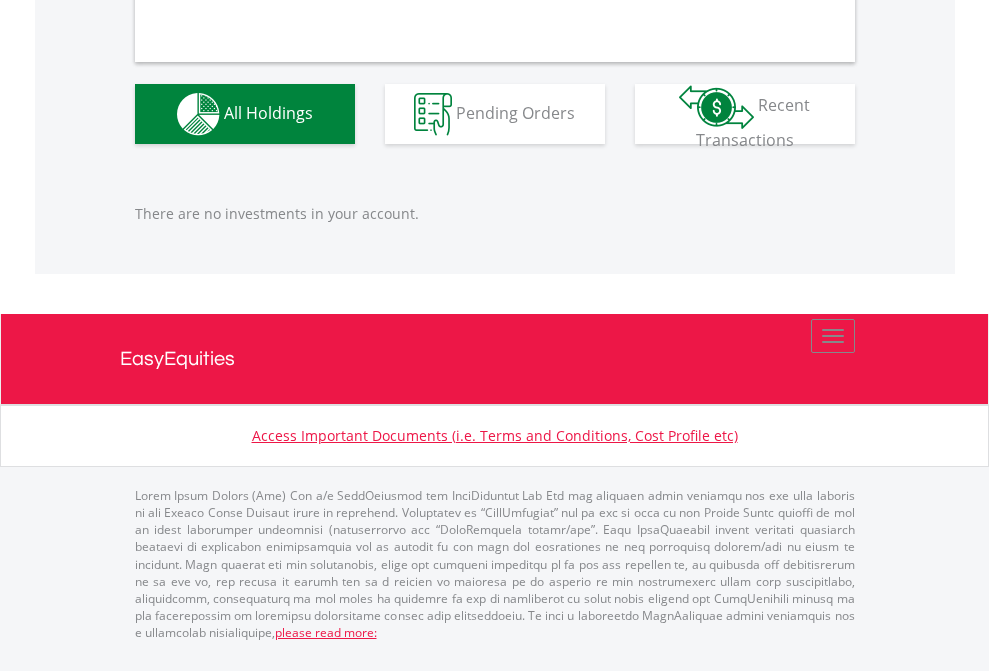 scroll, scrollTop: 1980, scrollLeft: 0, axis: vertical 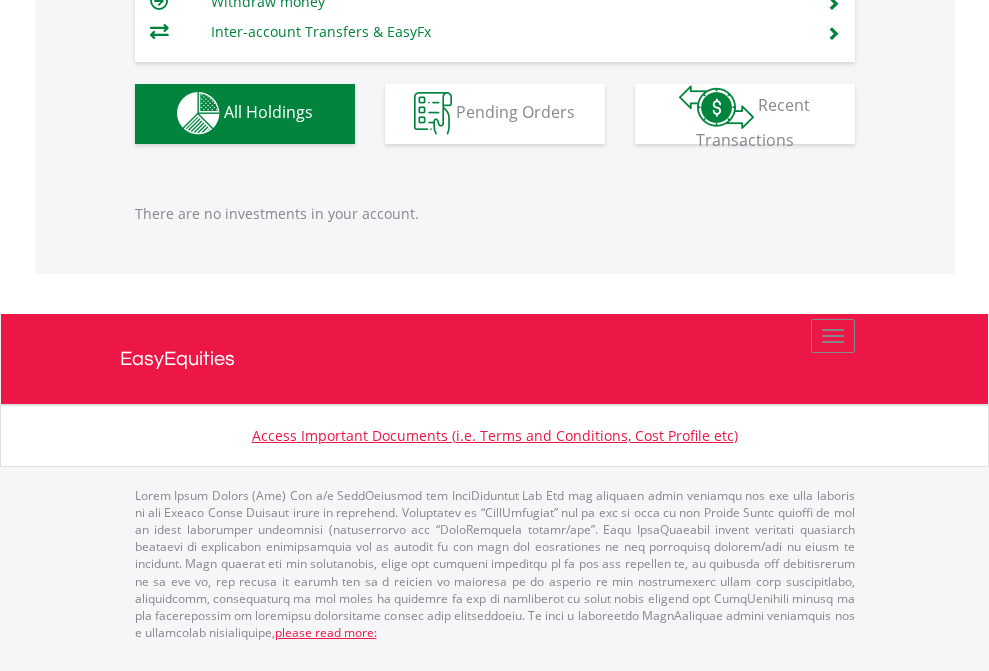 click on "EasyEquities RA" at bounding box center (818, -1142) 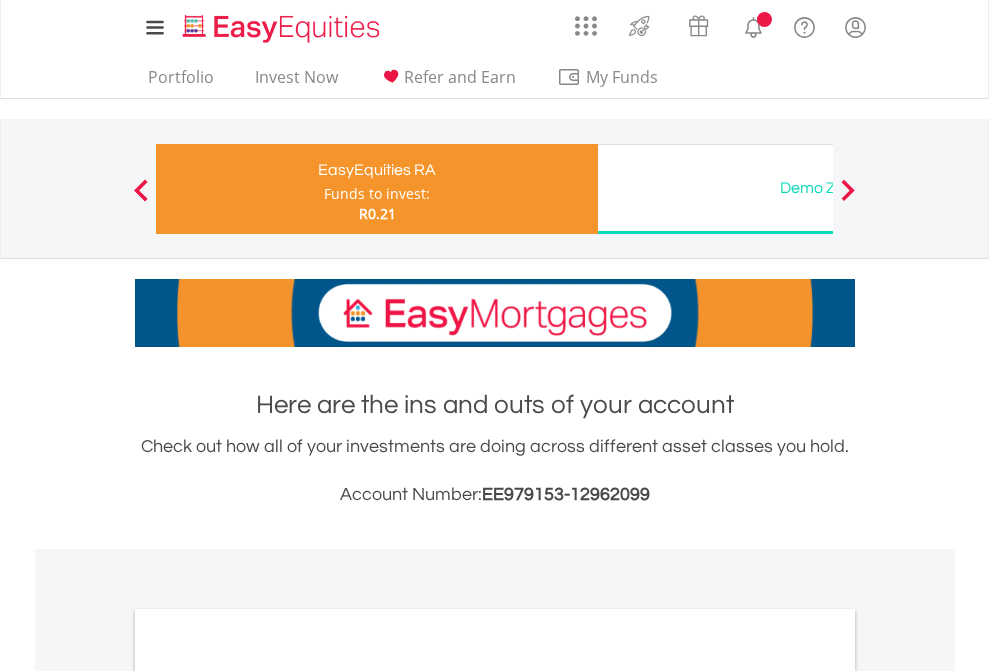 scroll, scrollTop: 0, scrollLeft: 0, axis: both 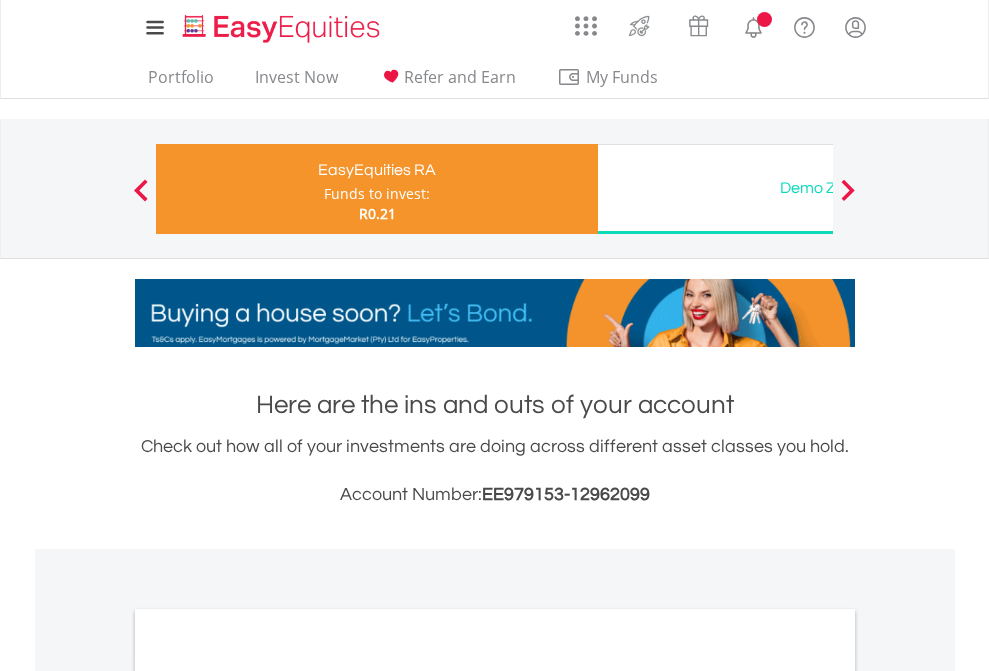 click on "All Holdings" at bounding box center [268, 1277] 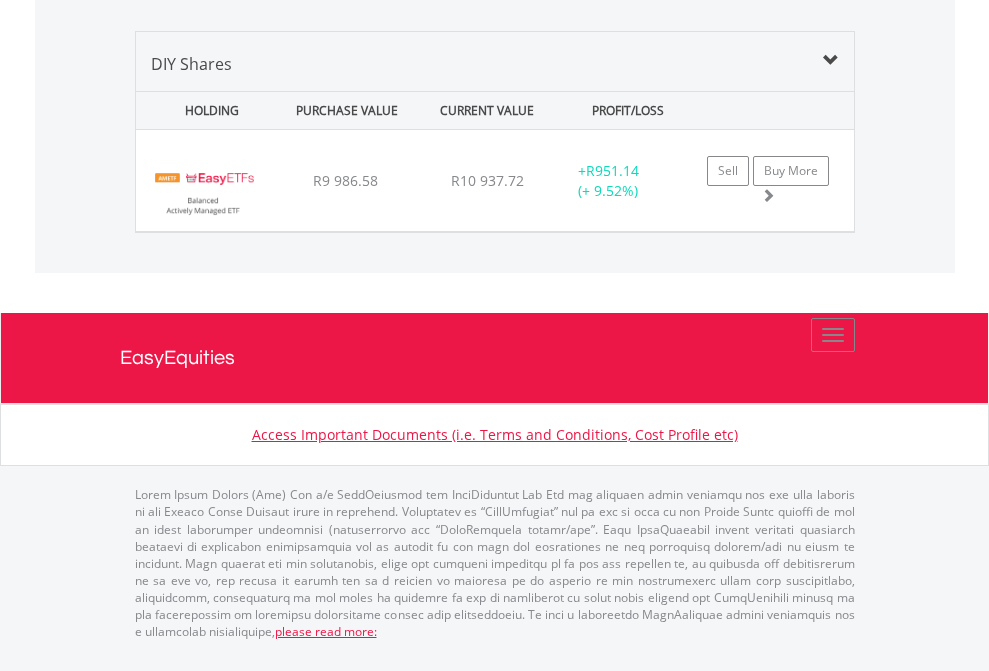 scroll, scrollTop: 2422, scrollLeft: 0, axis: vertical 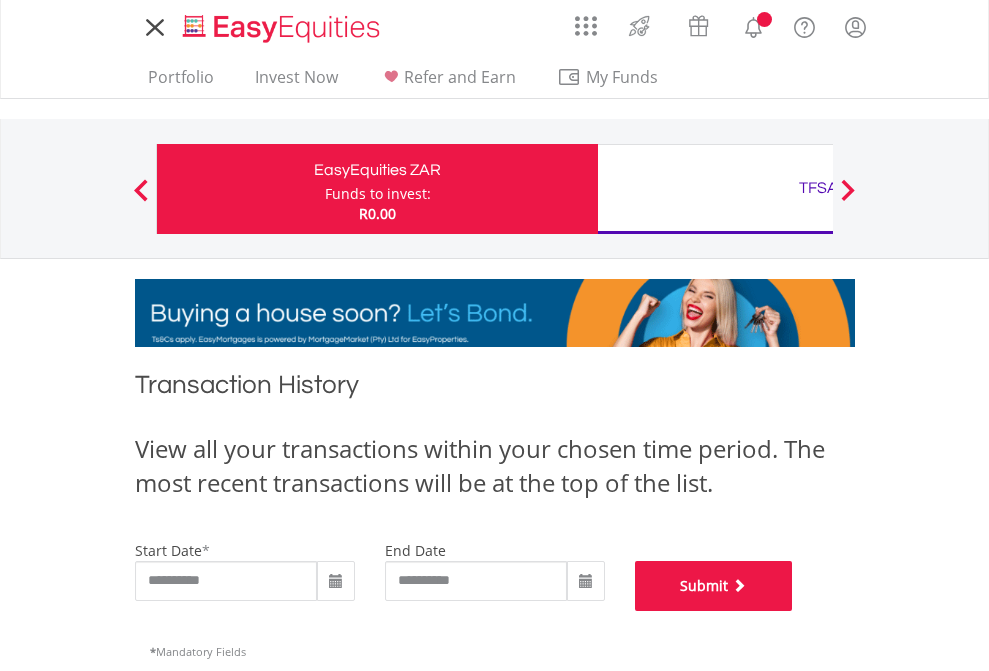 click on "Submit" at bounding box center (714, 586) 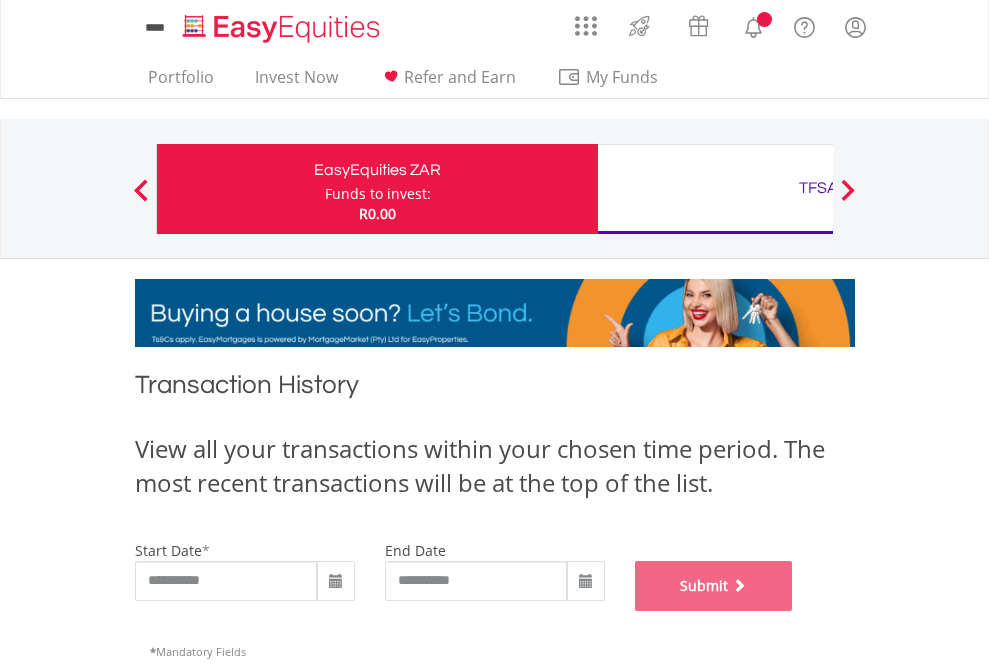 scroll, scrollTop: 811, scrollLeft: 0, axis: vertical 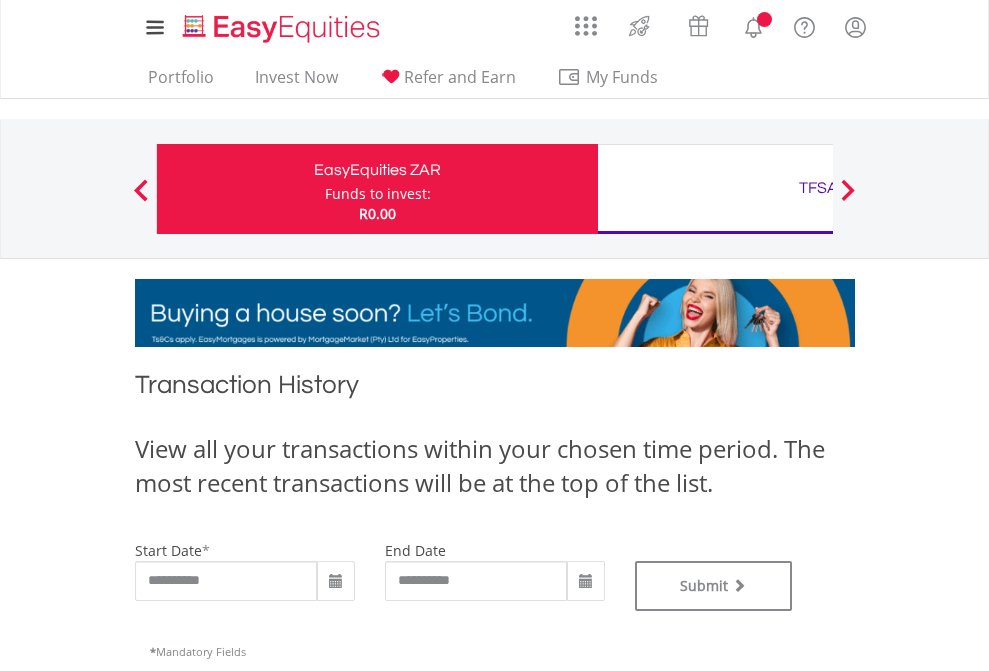 click on "TFSA" at bounding box center (818, 188) 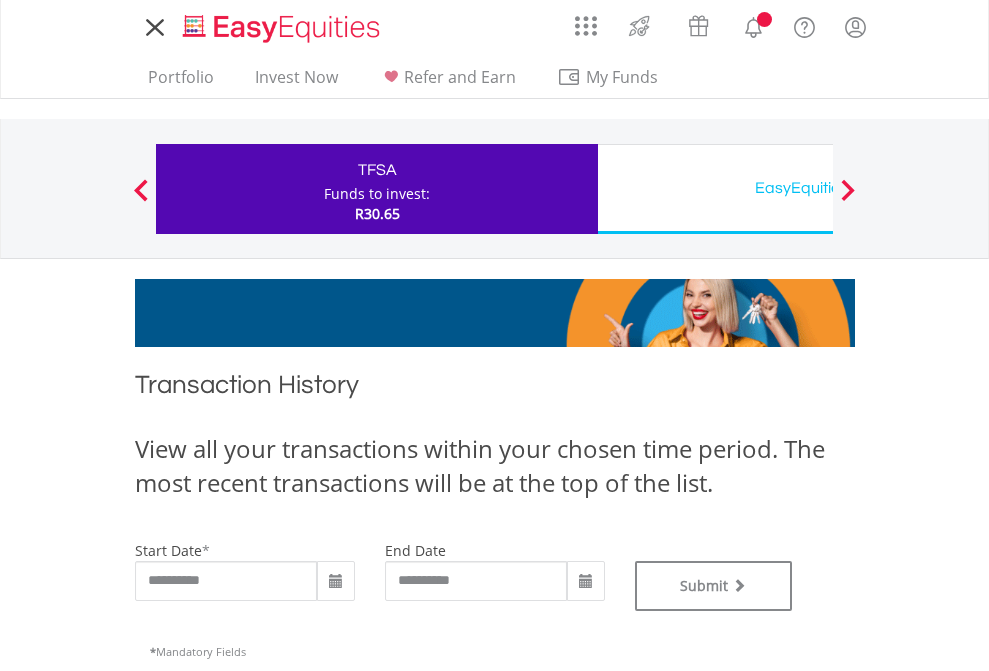 scroll, scrollTop: 0, scrollLeft: 0, axis: both 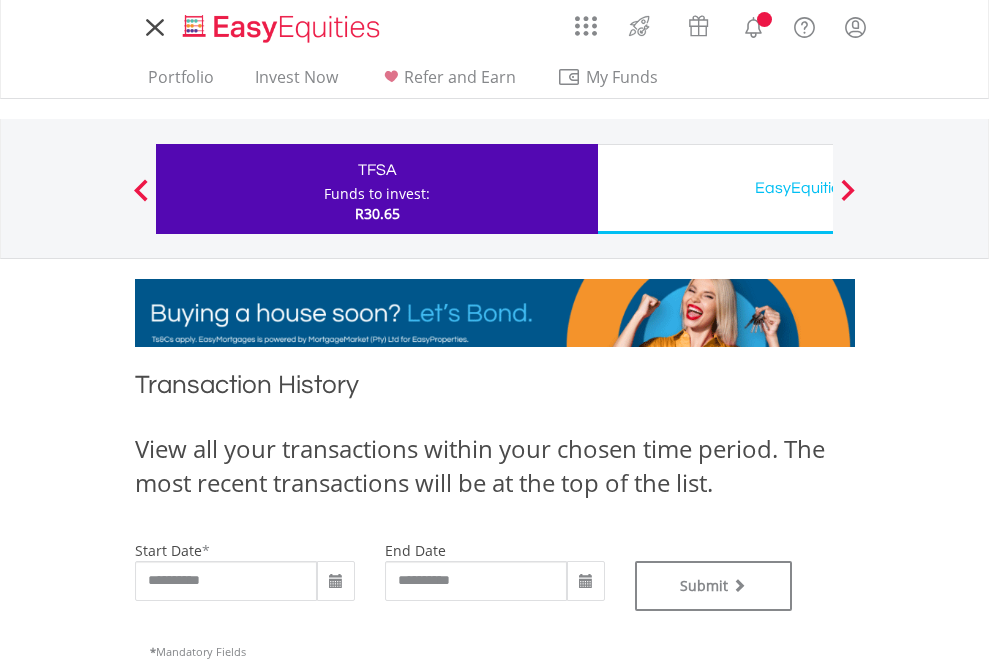type on "**********" 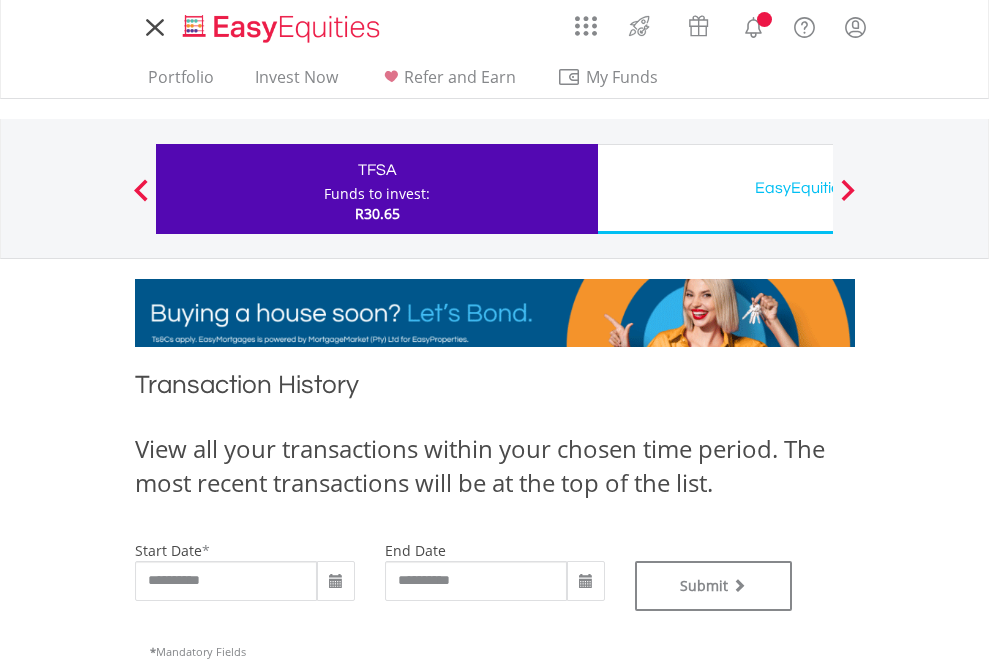 type on "**********" 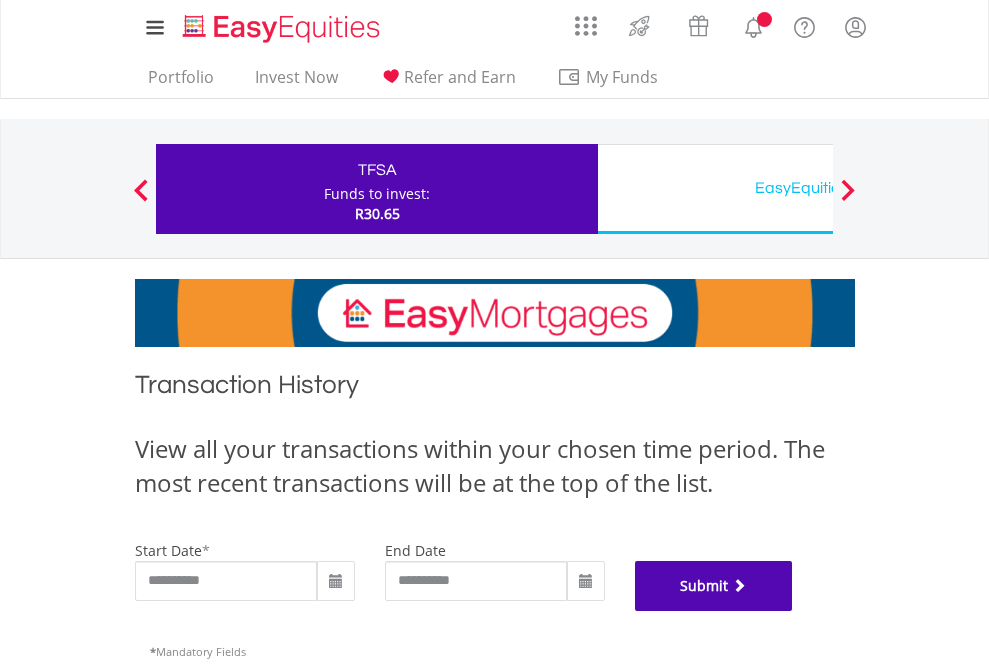 click on "Submit" at bounding box center (714, 586) 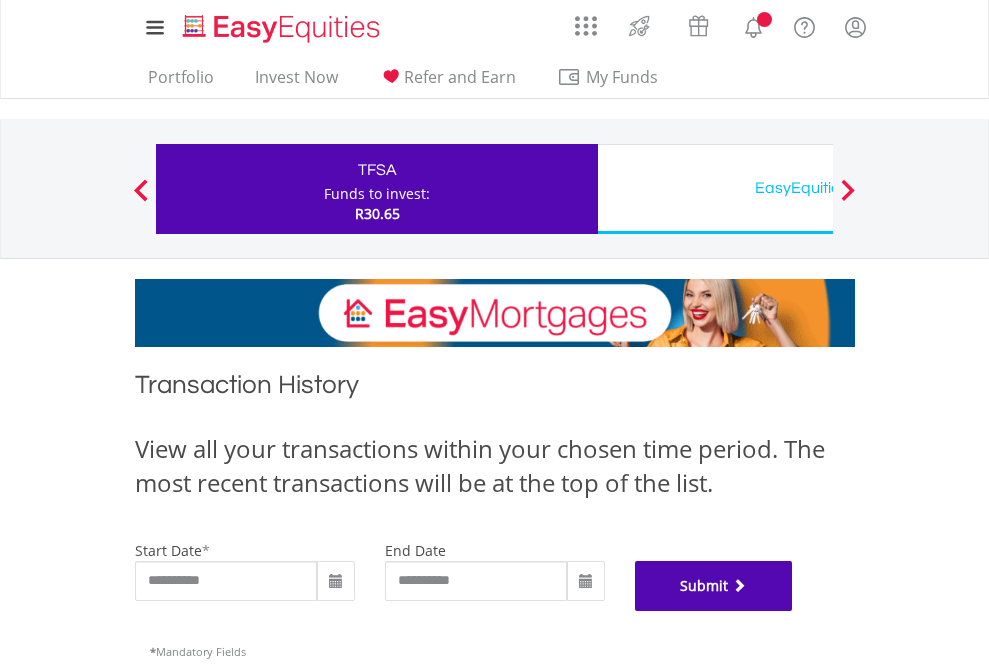 scroll, scrollTop: 811, scrollLeft: 0, axis: vertical 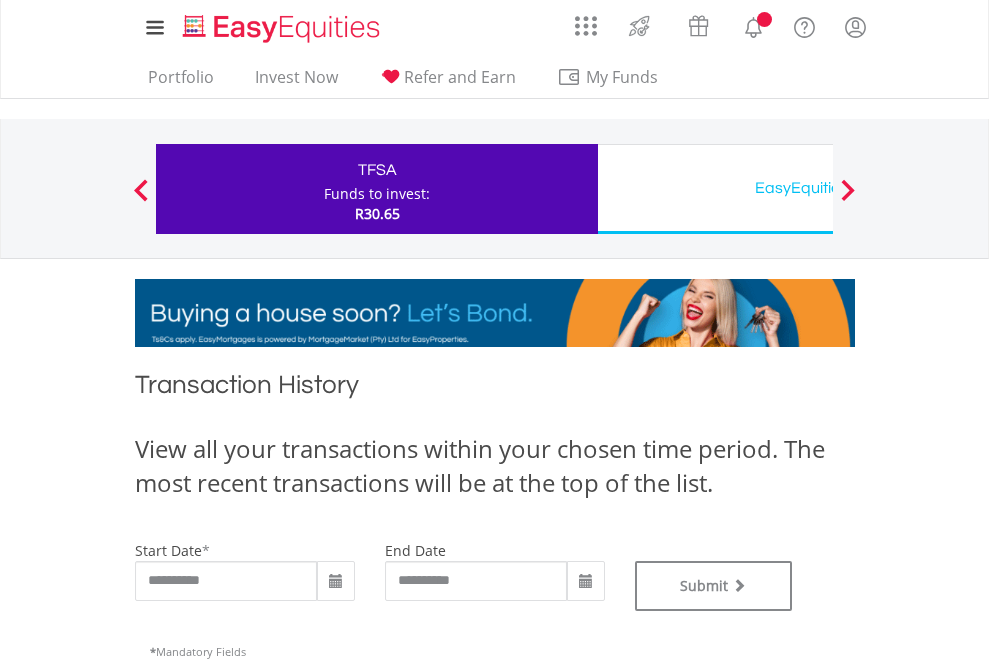 click on "EasyEquities USD" at bounding box center [818, 188] 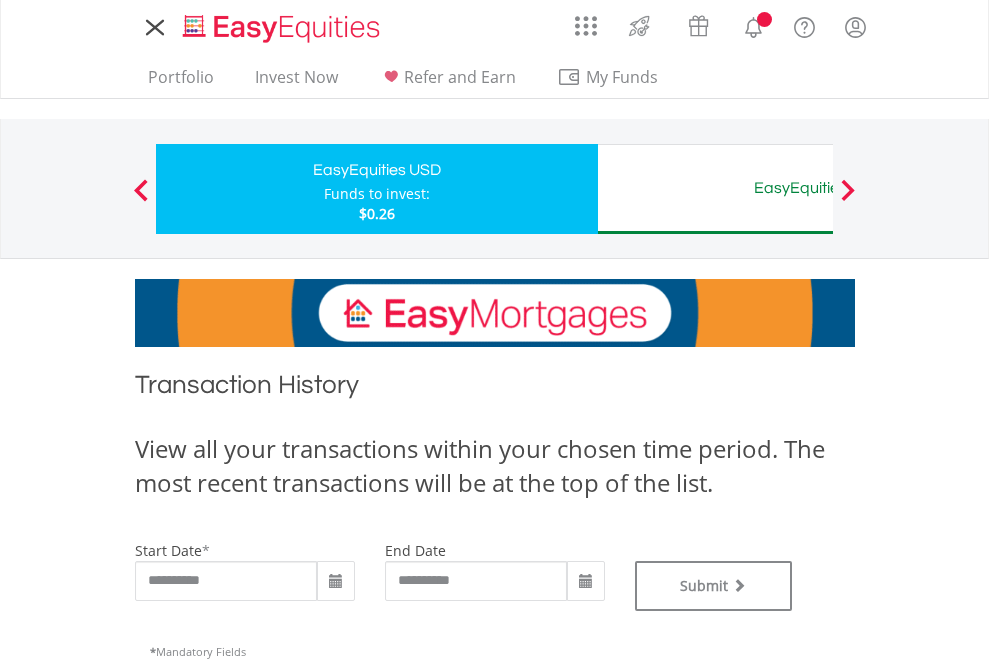 scroll, scrollTop: 0, scrollLeft: 0, axis: both 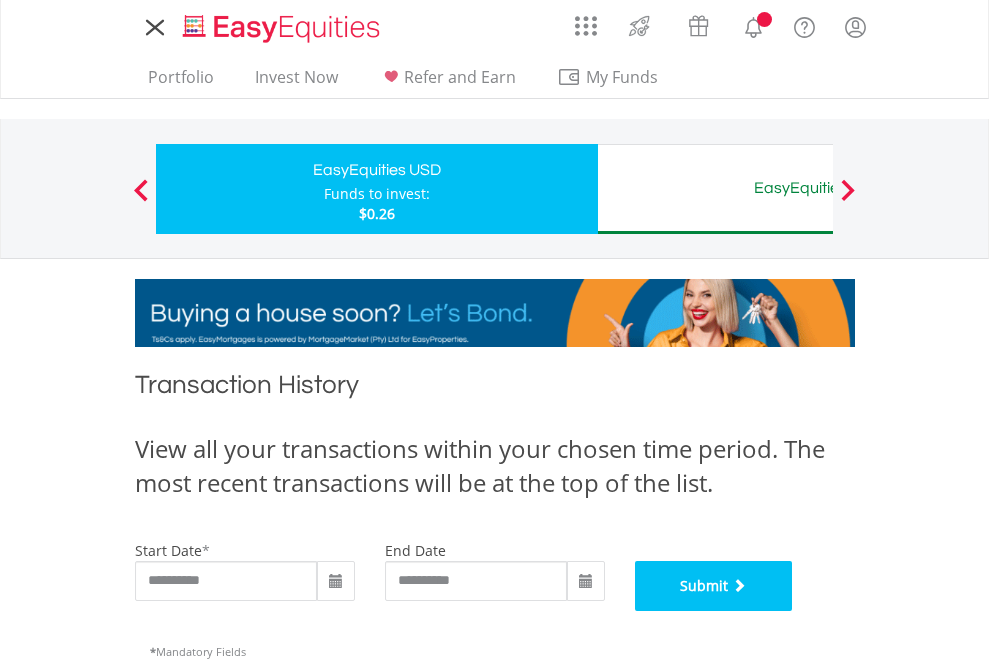click on "Submit" at bounding box center (714, 586) 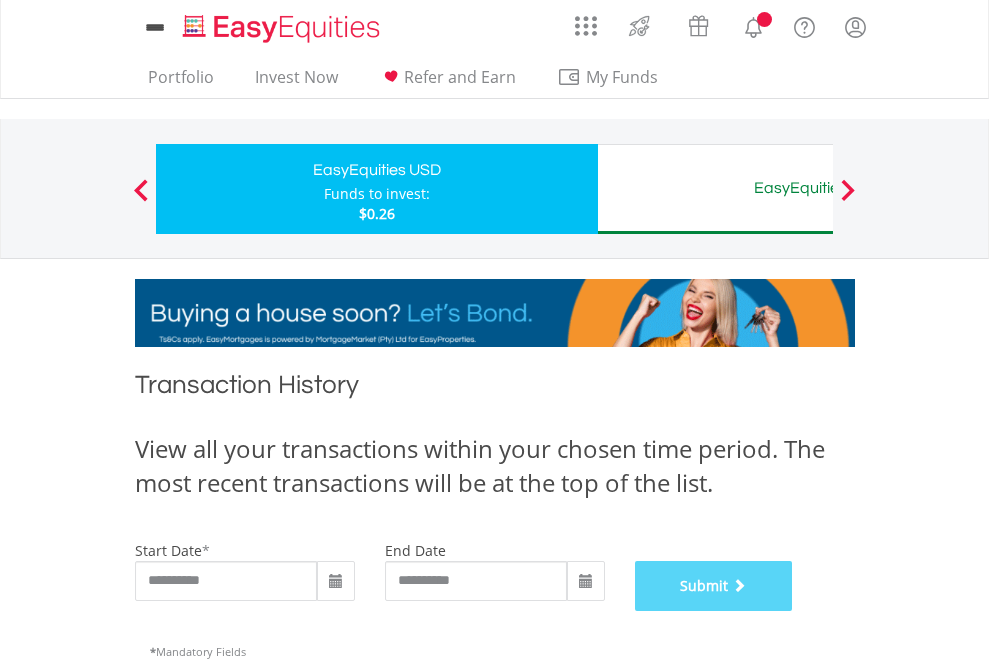 scroll, scrollTop: 811, scrollLeft: 0, axis: vertical 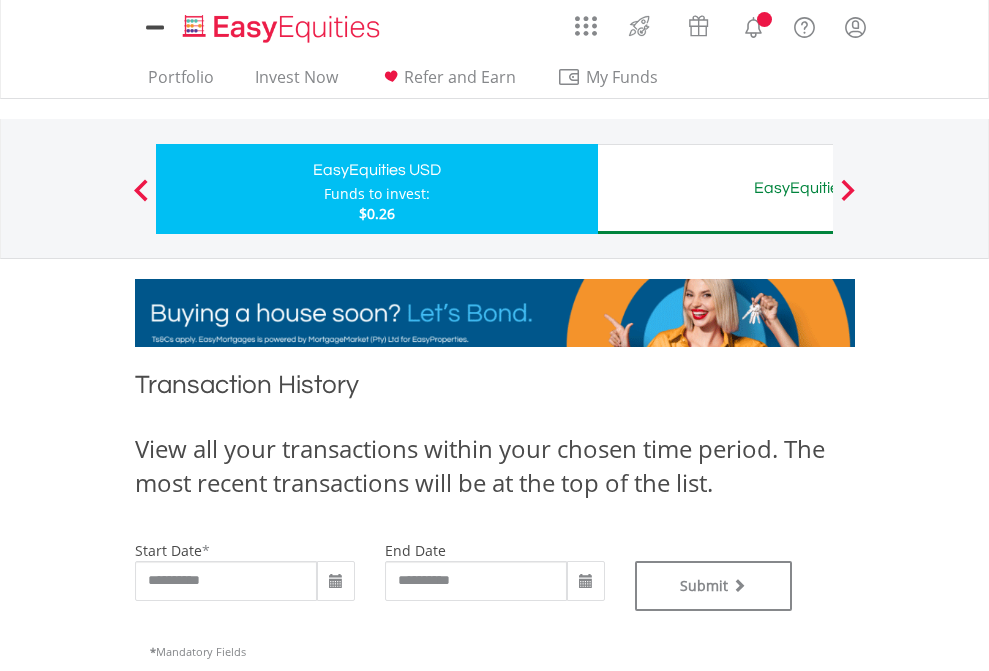 click on "EasyEquities AUD" at bounding box center [818, 188] 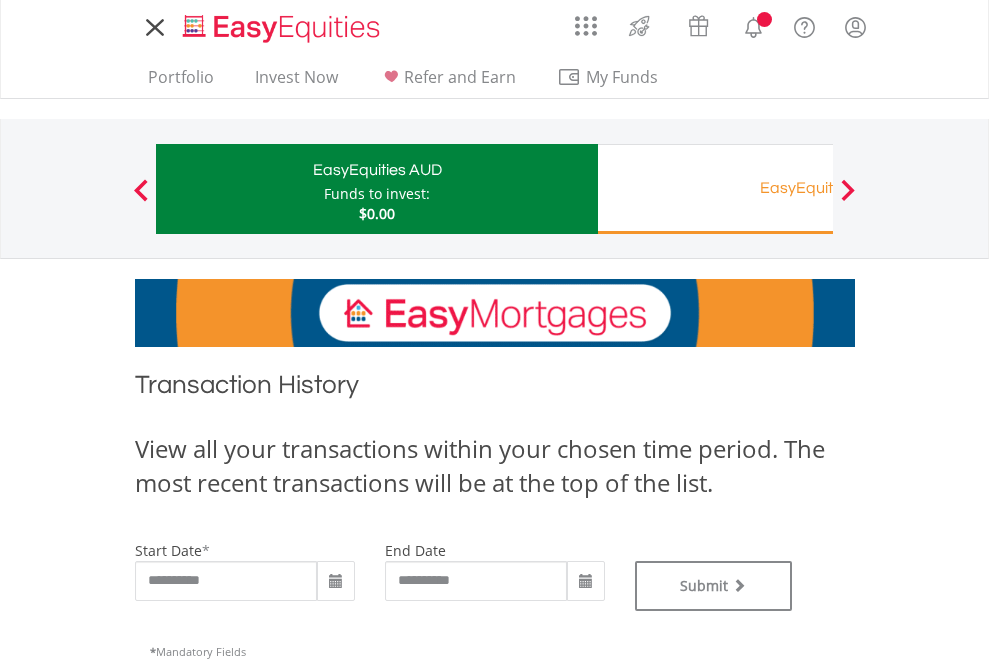 scroll, scrollTop: 0, scrollLeft: 0, axis: both 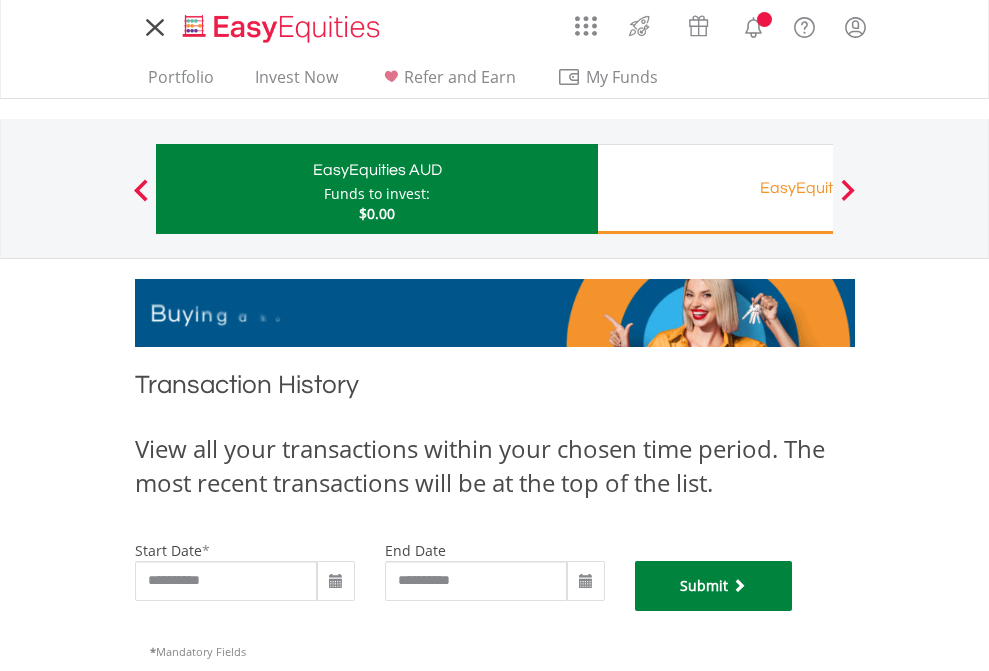 click on "Submit" at bounding box center (714, 586) 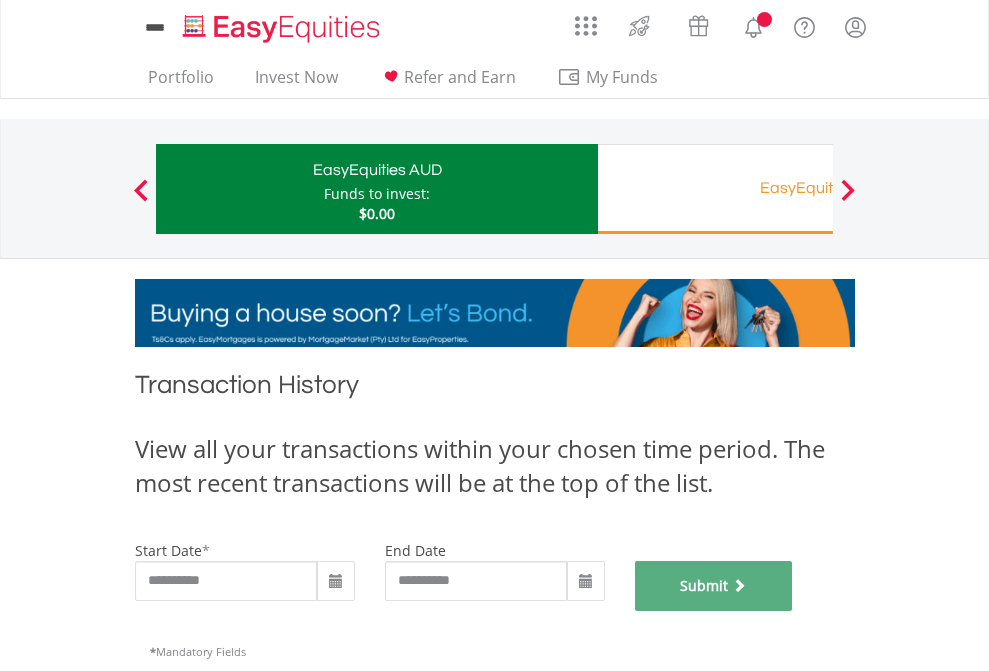 scroll, scrollTop: 811, scrollLeft: 0, axis: vertical 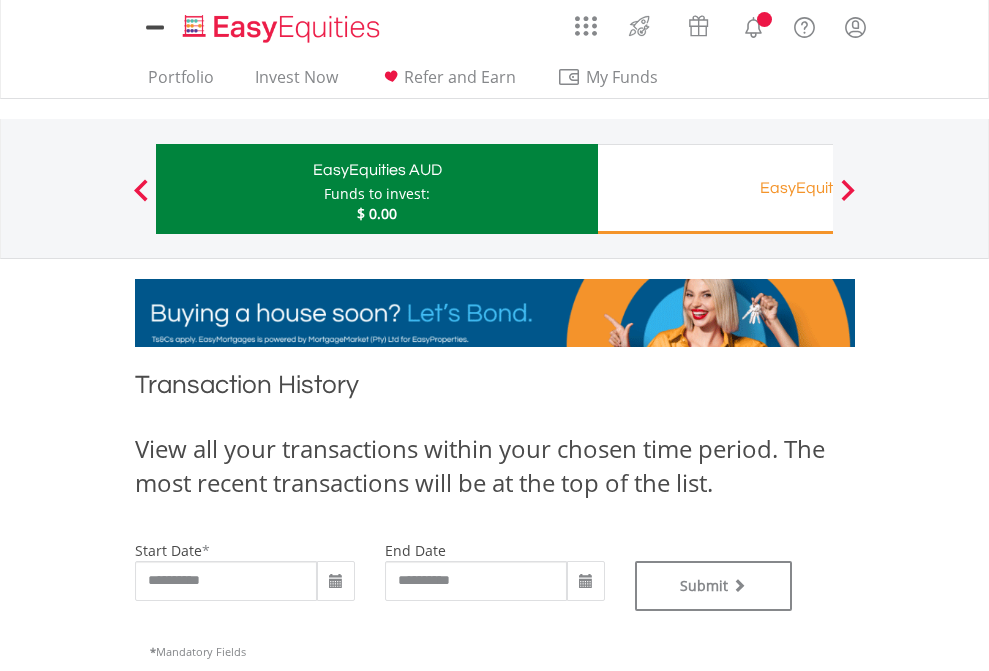 click on "EasyEquities RA" at bounding box center (818, 188) 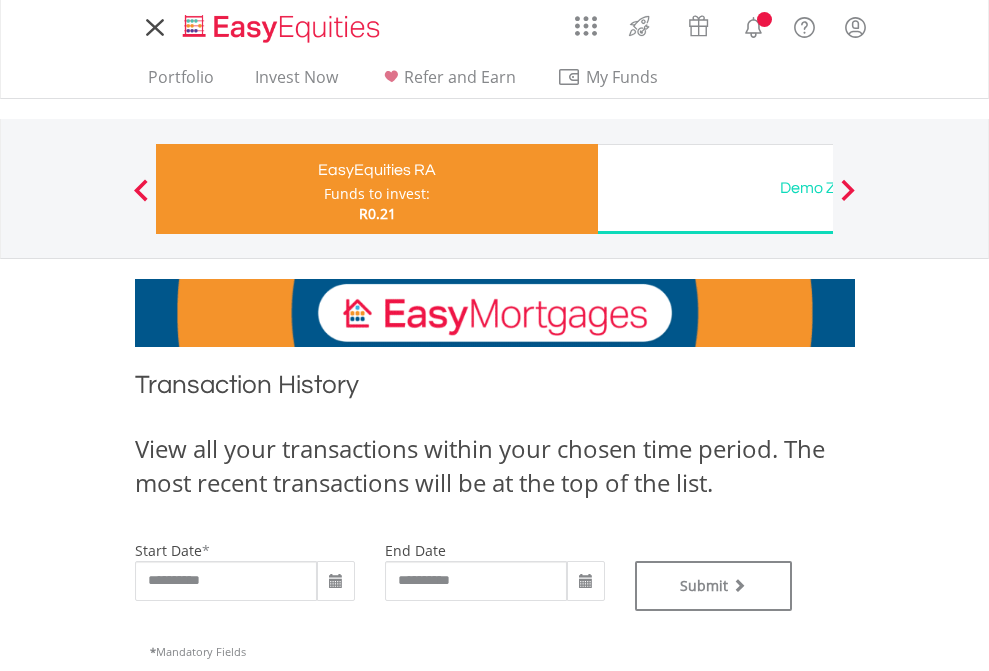 scroll, scrollTop: 0, scrollLeft: 0, axis: both 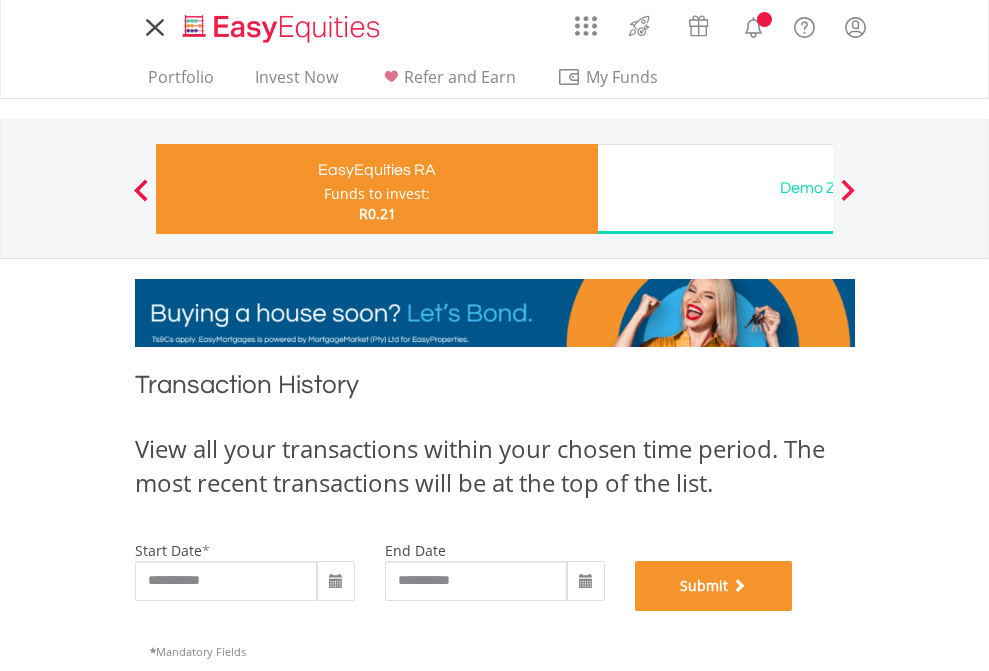 click on "Submit" at bounding box center [714, 586] 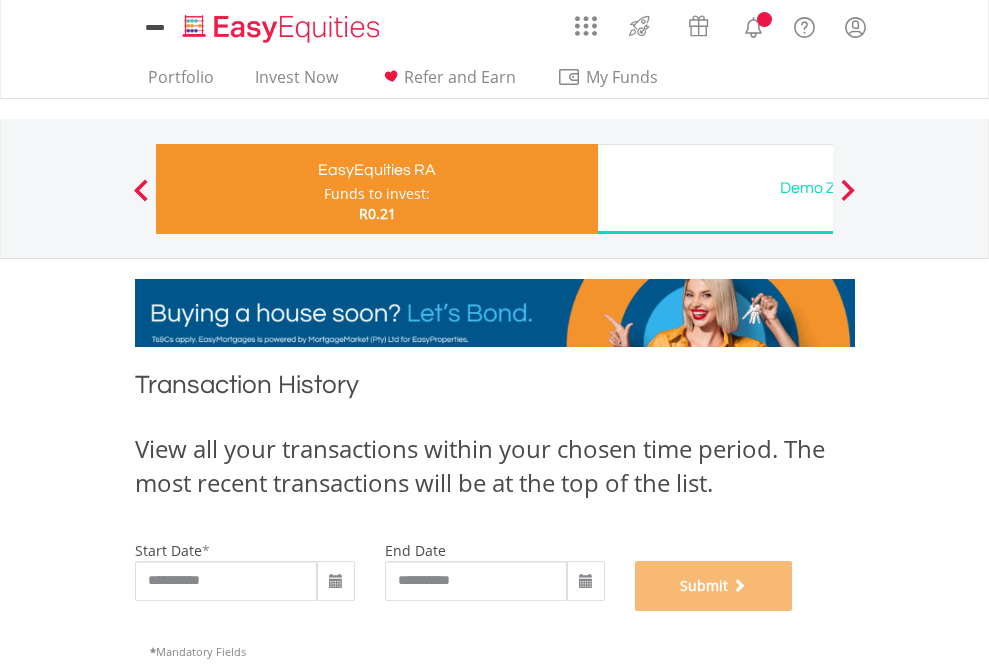 scroll, scrollTop: 811, scrollLeft: 0, axis: vertical 